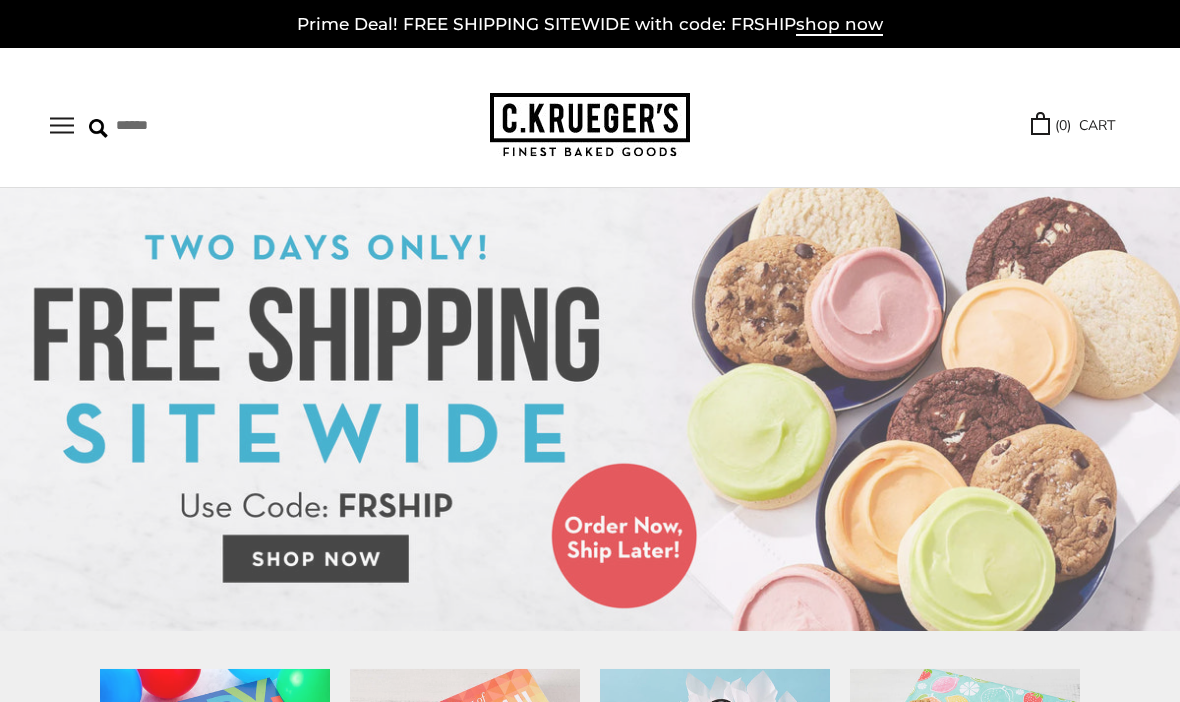 scroll, scrollTop: 0, scrollLeft: 0, axis: both 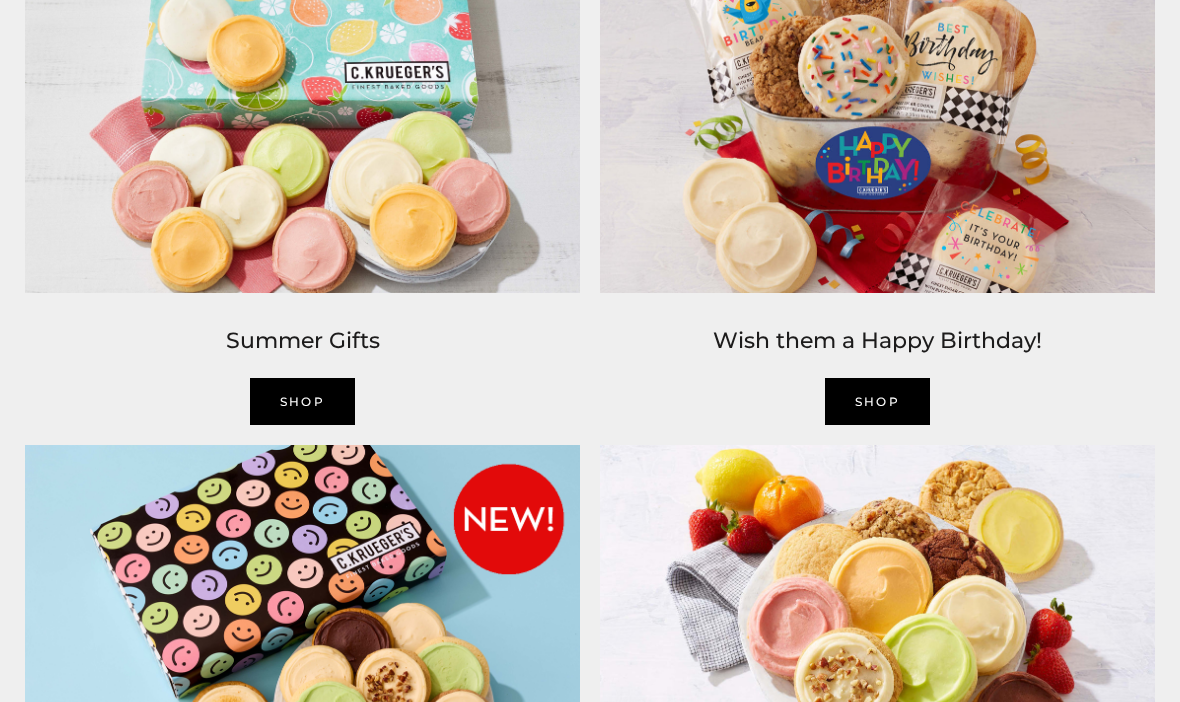 click on "SHOP" at bounding box center (878, 401) 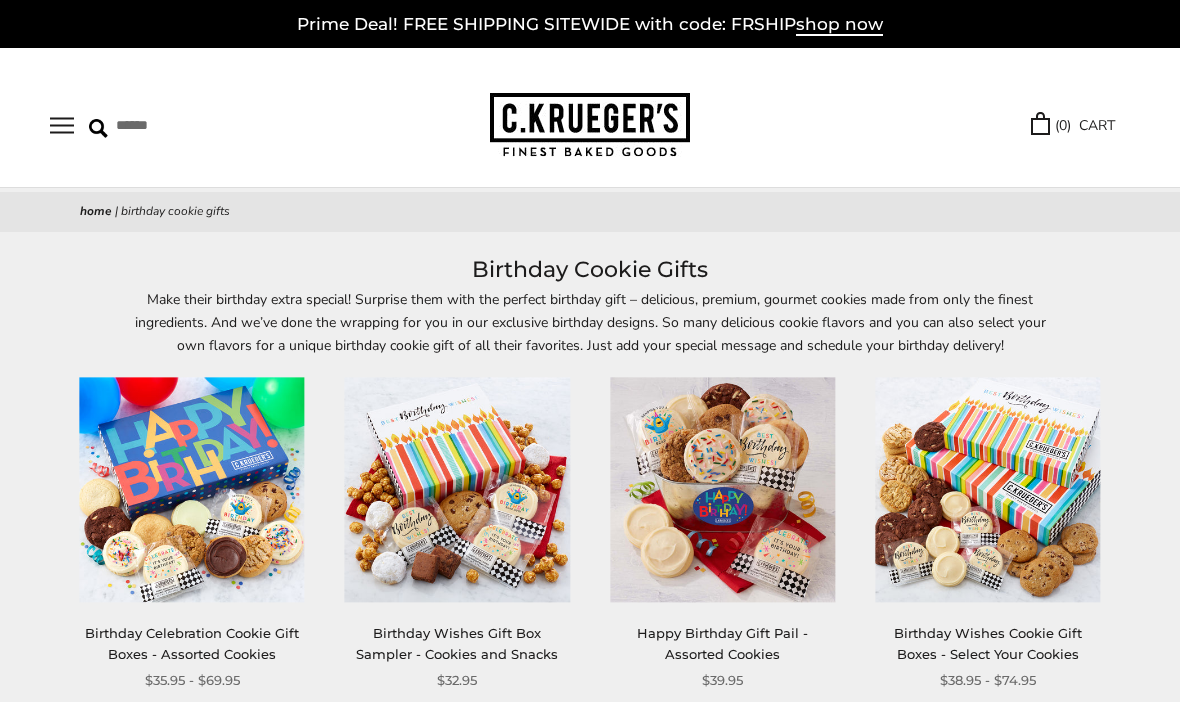 scroll, scrollTop: 0, scrollLeft: 0, axis: both 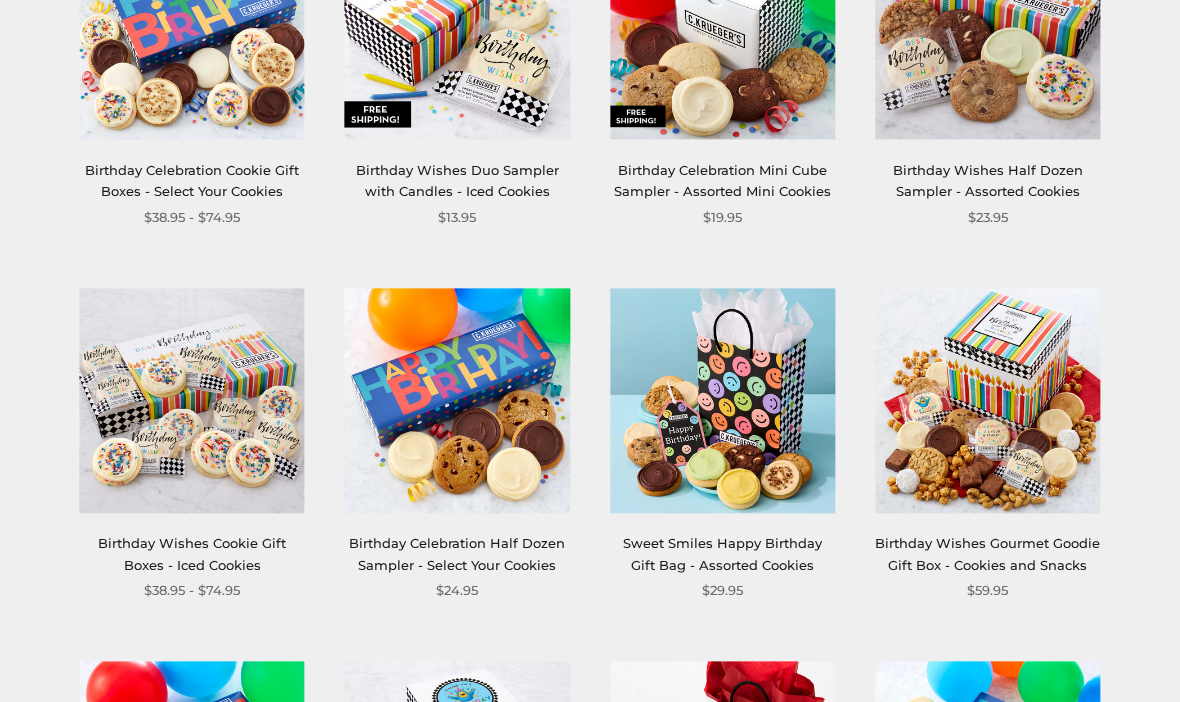 click at bounding box center (987, 400) 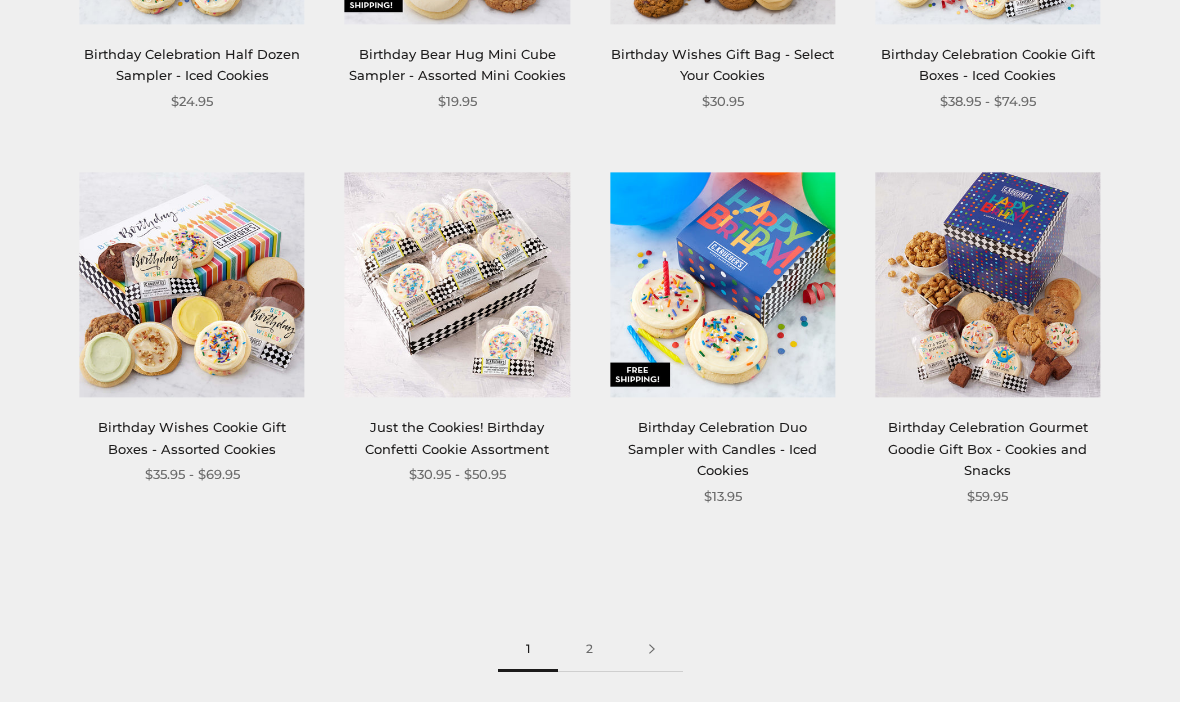 scroll, scrollTop: 2067, scrollLeft: 0, axis: vertical 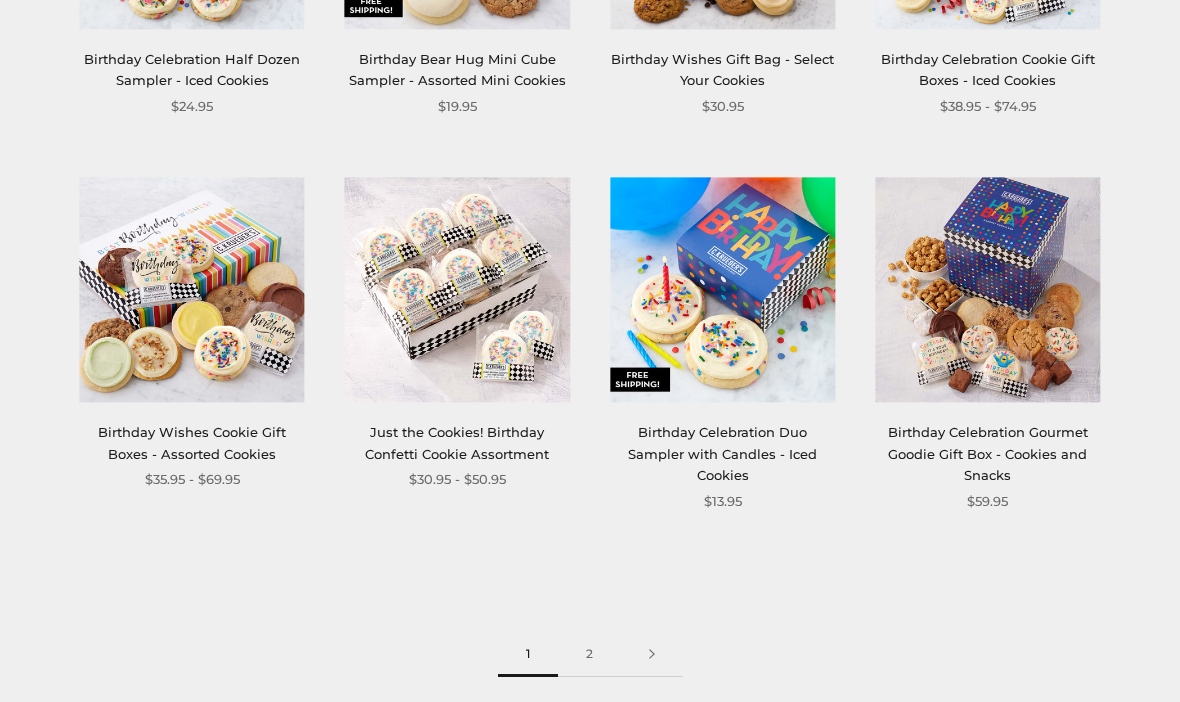 click at bounding box center (192, 290) 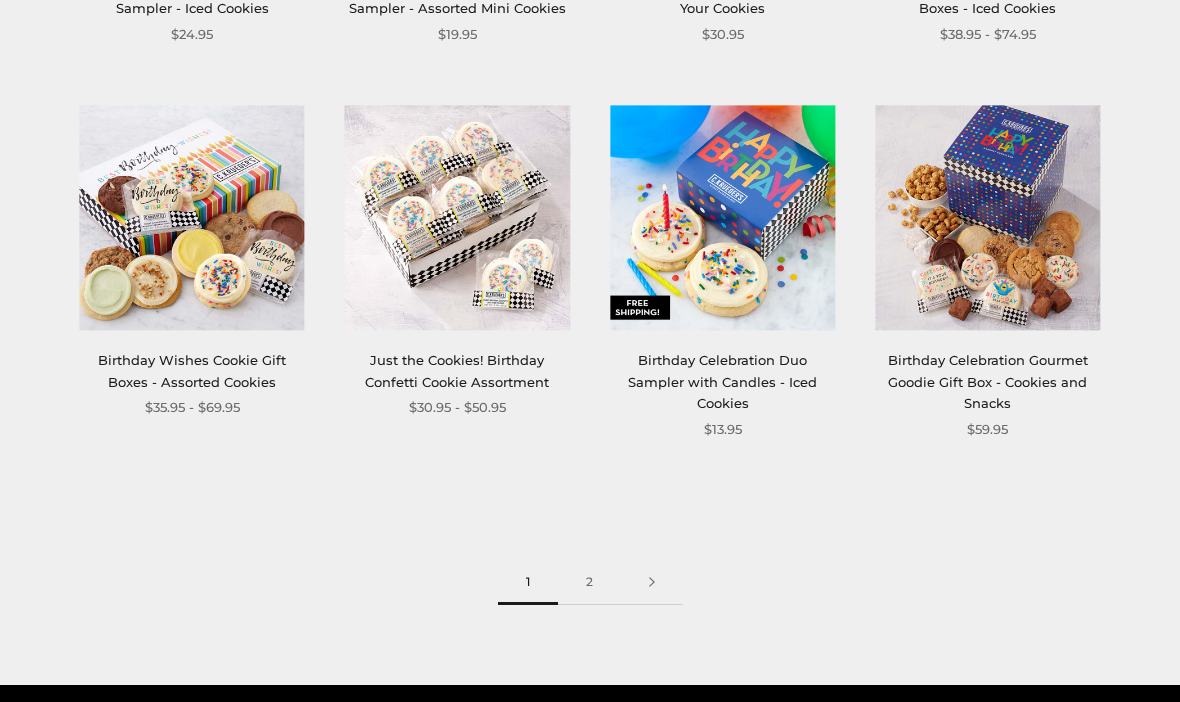 scroll, scrollTop: 2126, scrollLeft: 0, axis: vertical 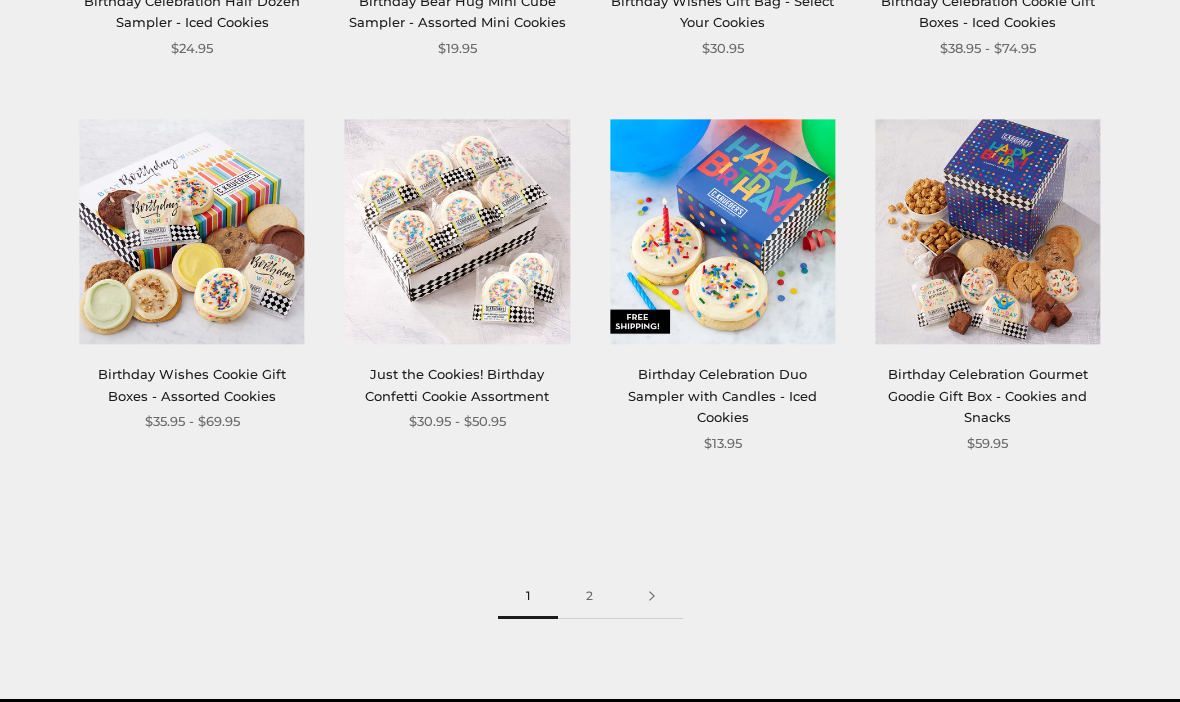 click on "2" at bounding box center (589, 596) 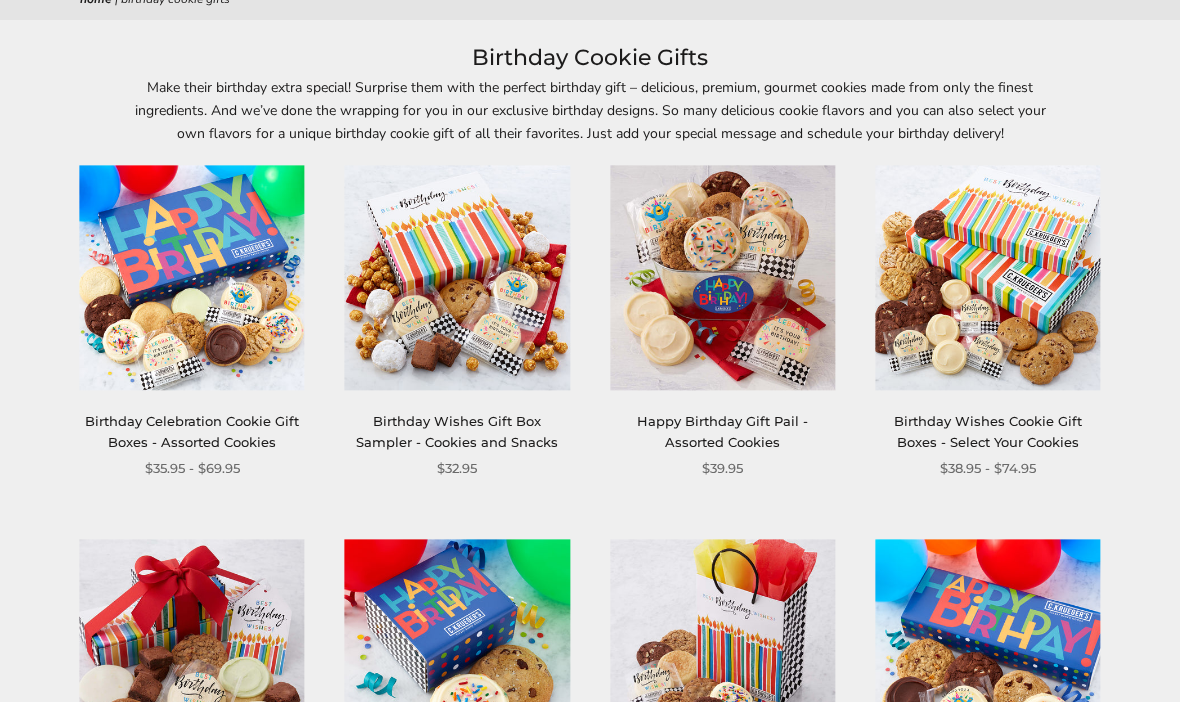 scroll, scrollTop: 214, scrollLeft: 0, axis: vertical 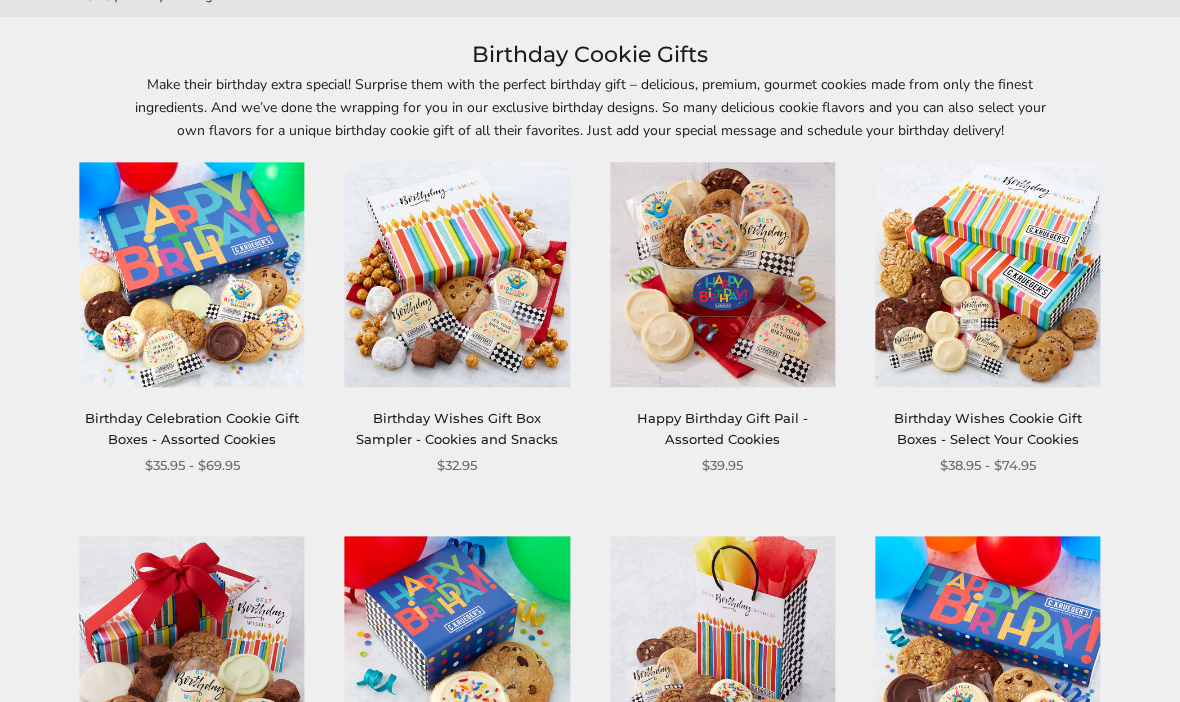 click at bounding box center [192, 275] 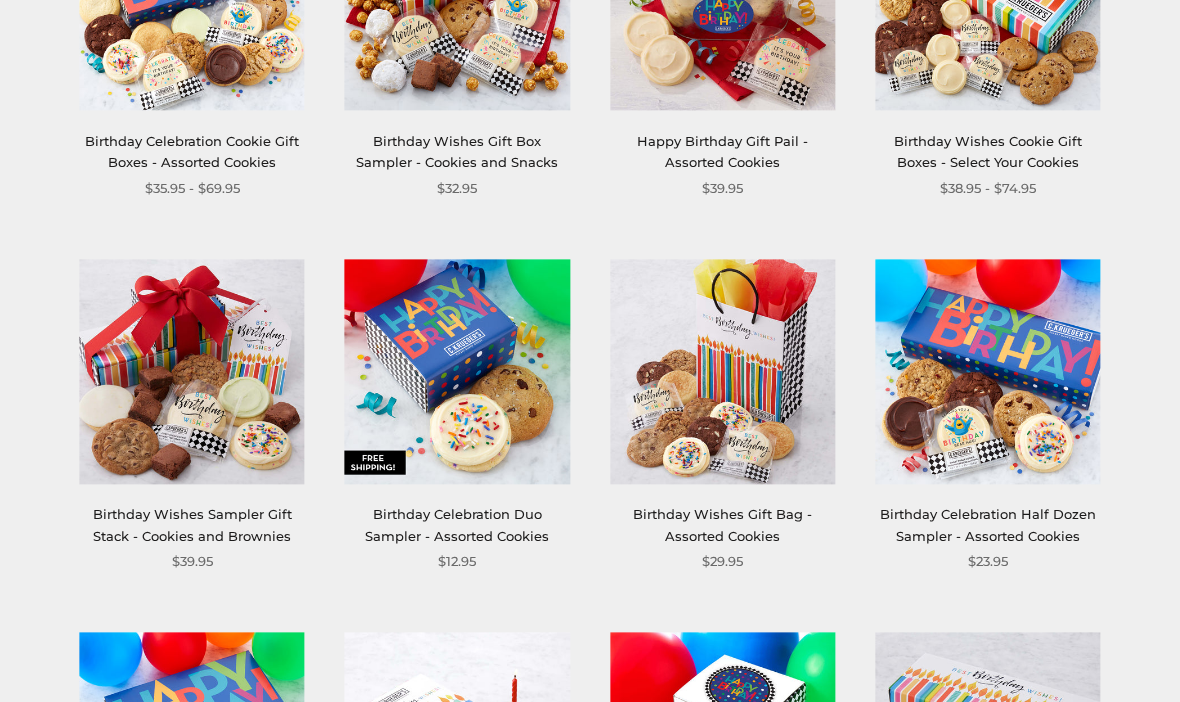 scroll, scrollTop: 492, scrollLeft: 0, axis: vertical 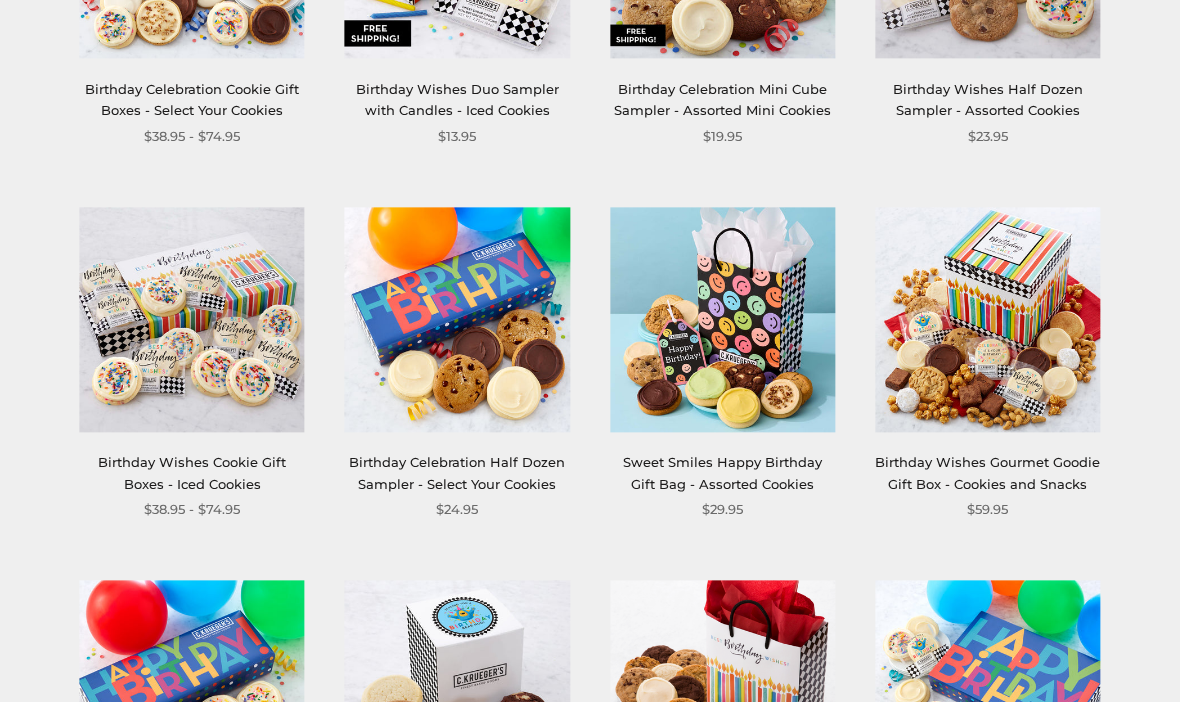 click on "Birthday Wishes Cookie Gift Boxes - Iced Cookies" at bounding box center (192, 473) 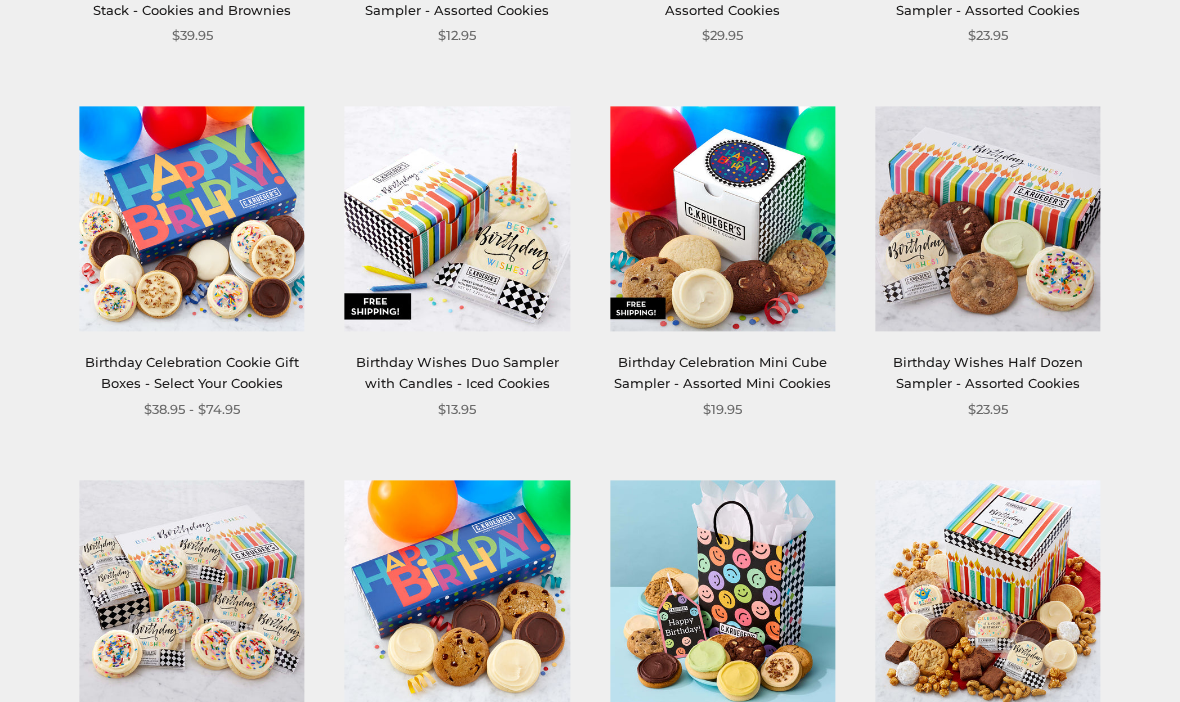 scroll, scrollTop: 852, scrollLeft: 0, axis: vertical 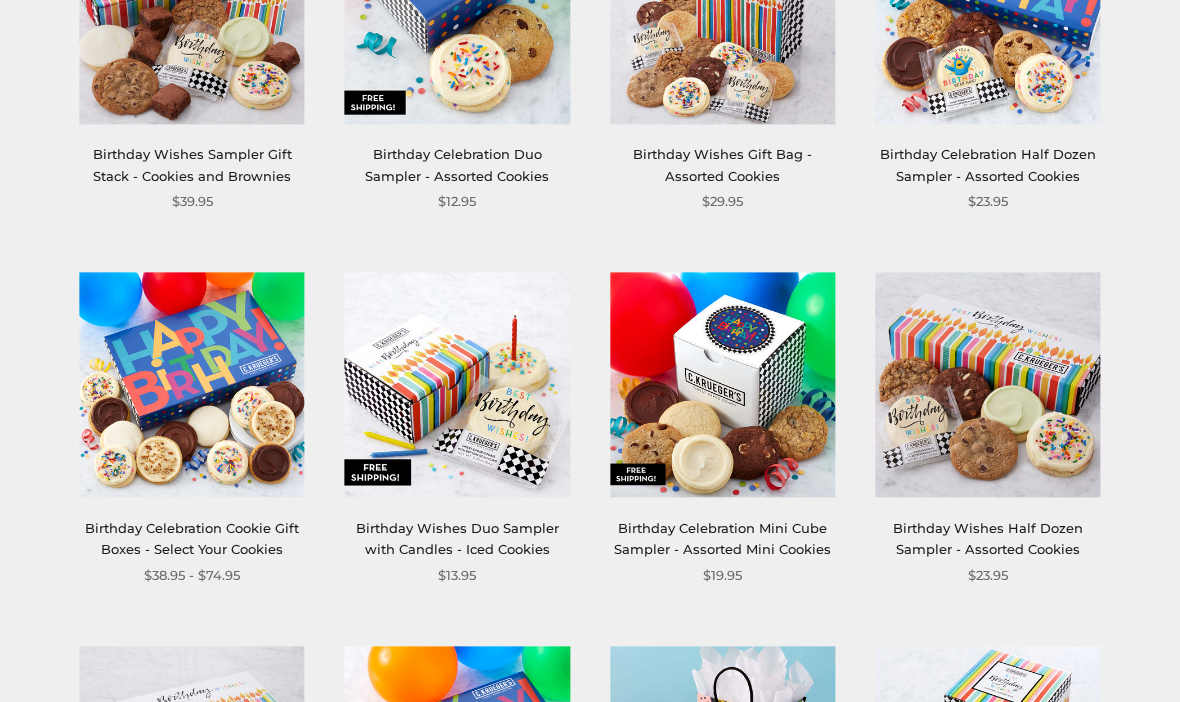 click on "**********" at bounding box center (590, 686) 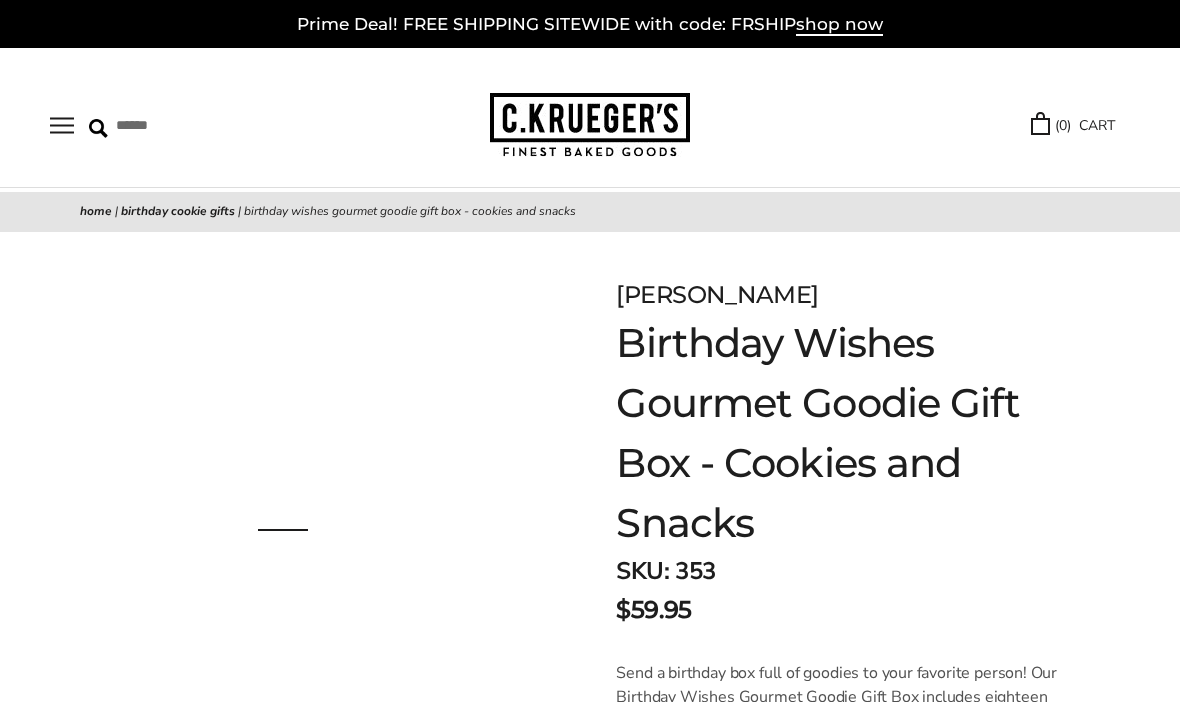 scroll, scrollTop: 20, scrollLeft: 0, axis: vertical 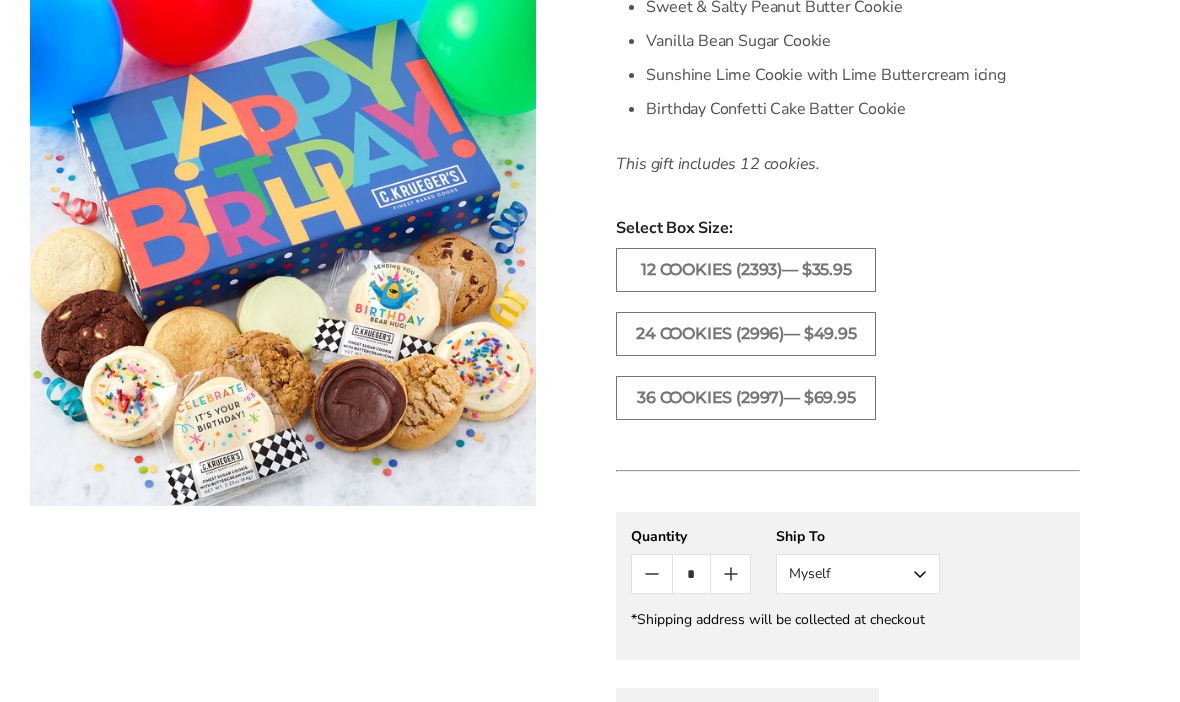 click on "12 COOKIES (2393)— $35.95" at bounding box center [746, 270] 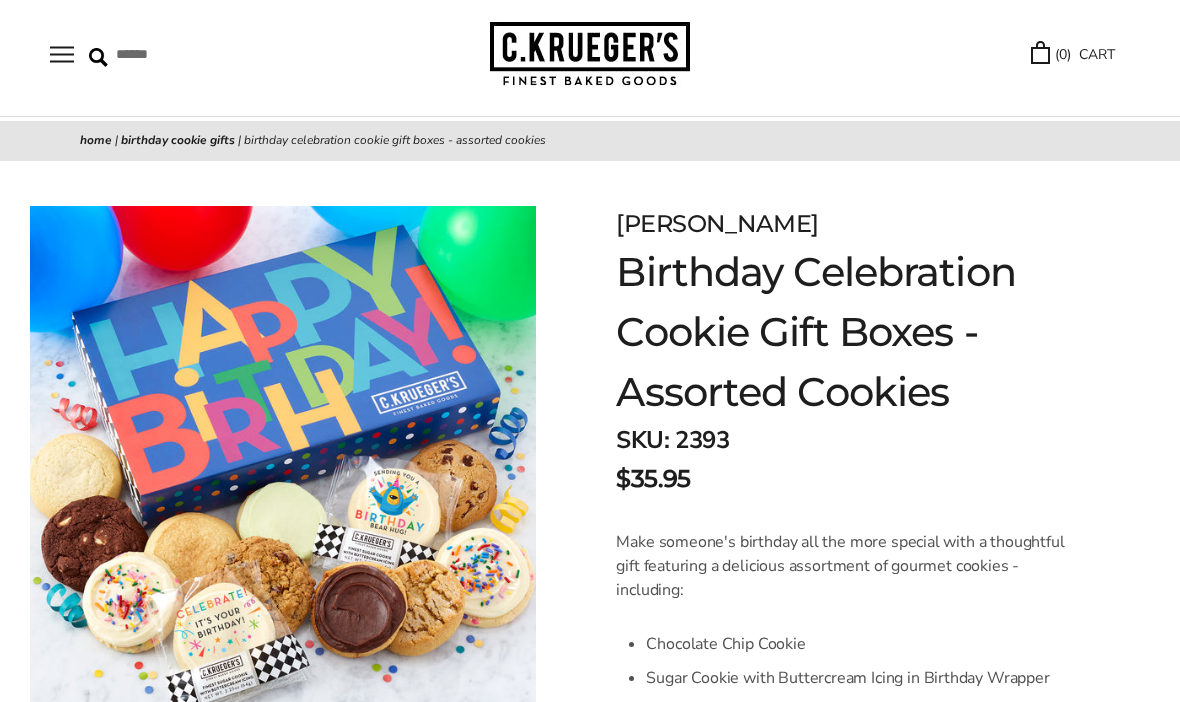 scroll, scrollTop: 0, scrollLeft: 0, axis: both 